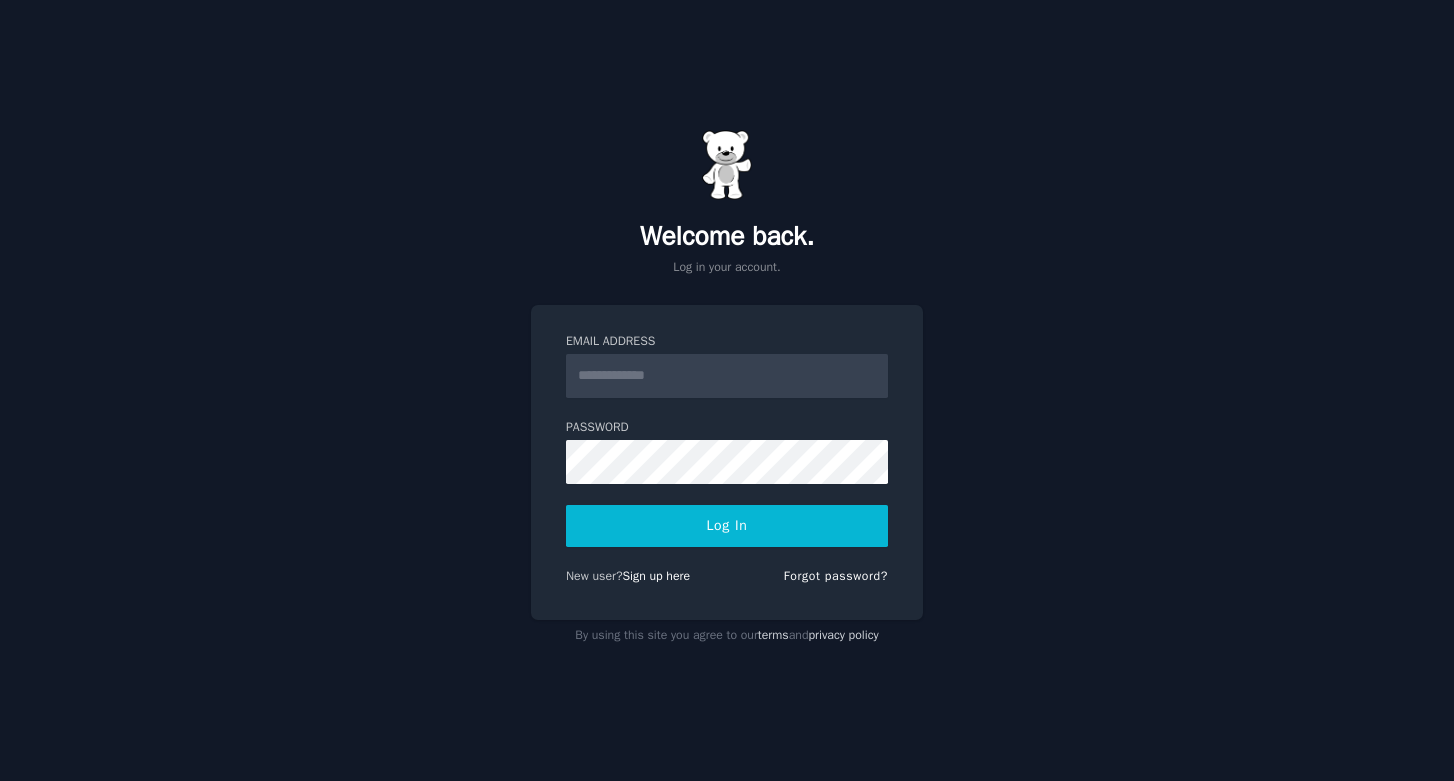 scroll, scrollTop: 0, scrollLeft: 0, axis: both 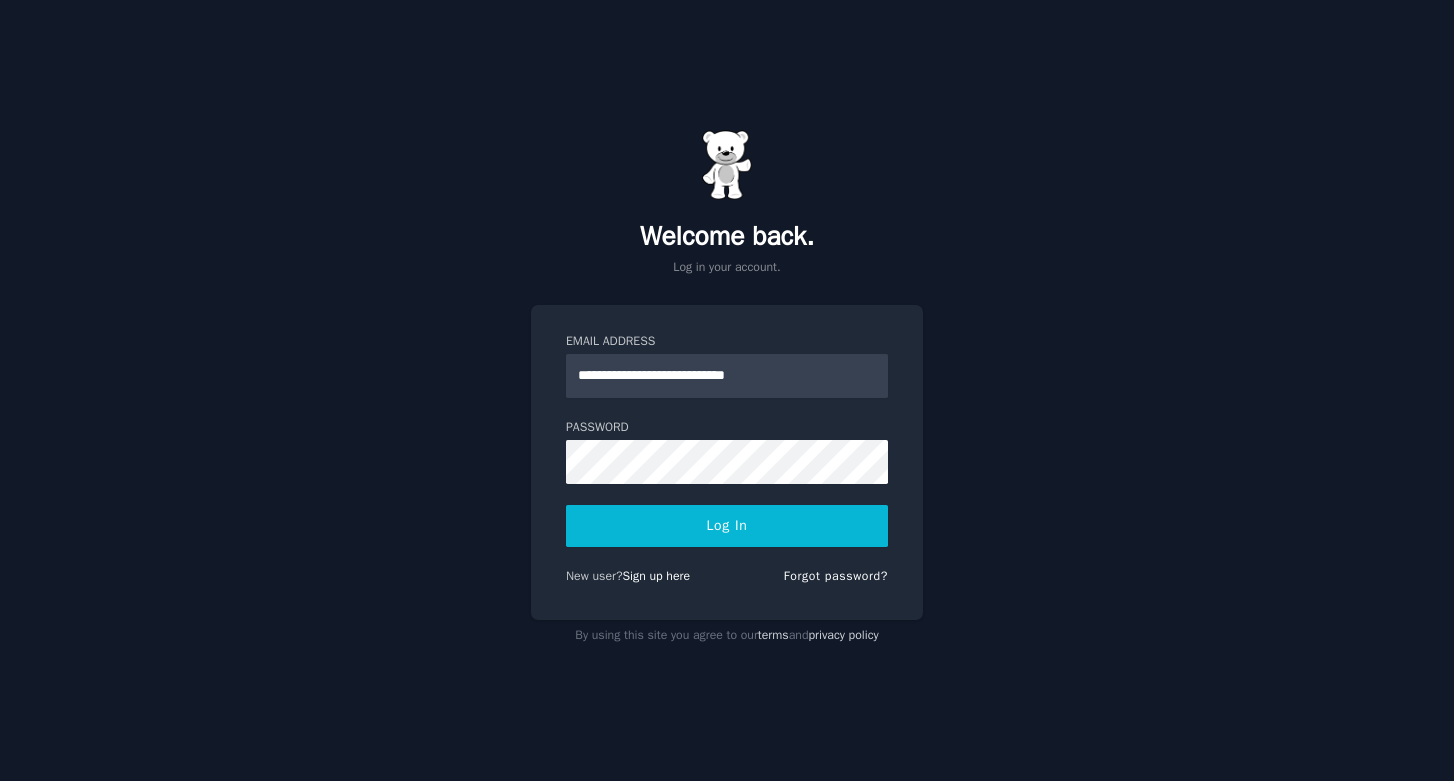 click on "Log In" at bounding box center (727, 526) 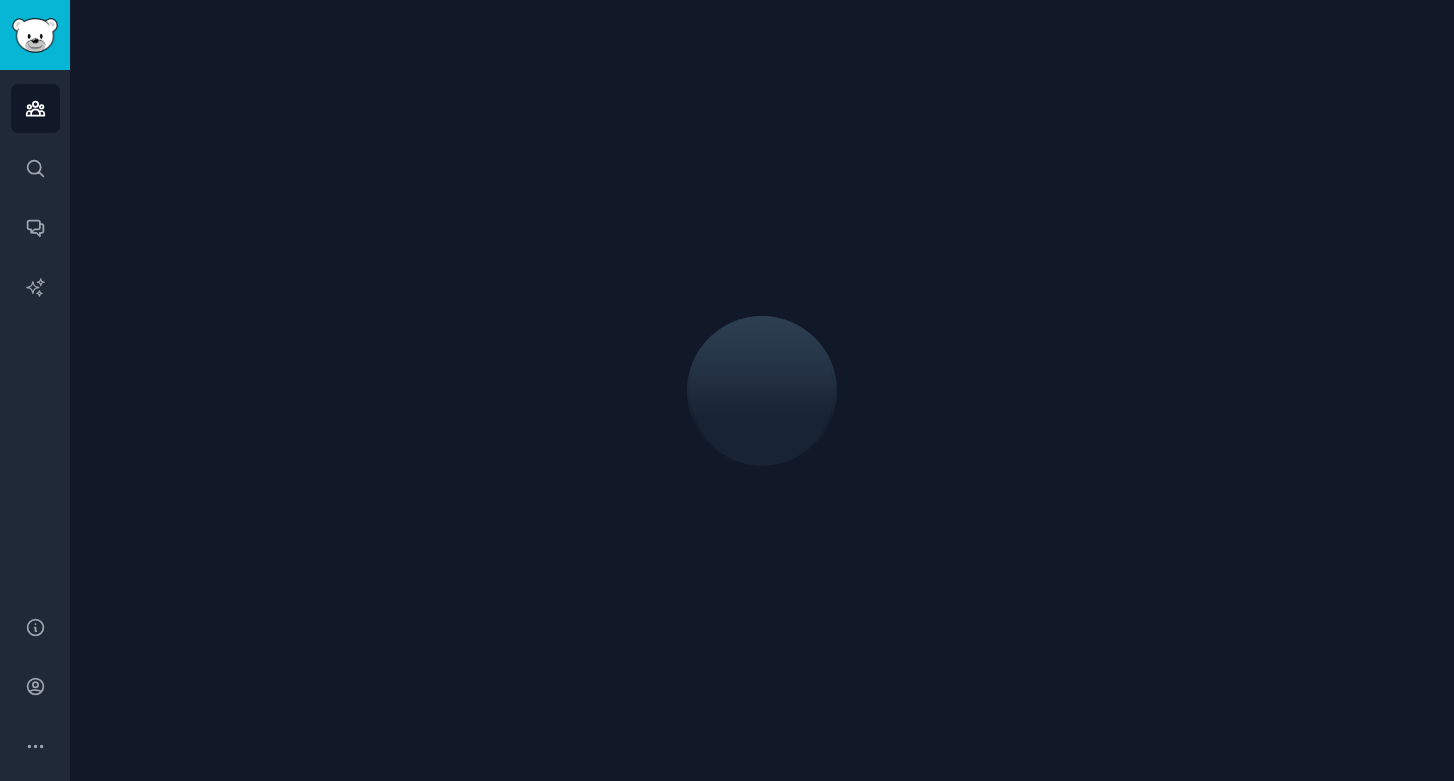 scroll, scrollTop: 0, scrollLeft: 0, axis: both 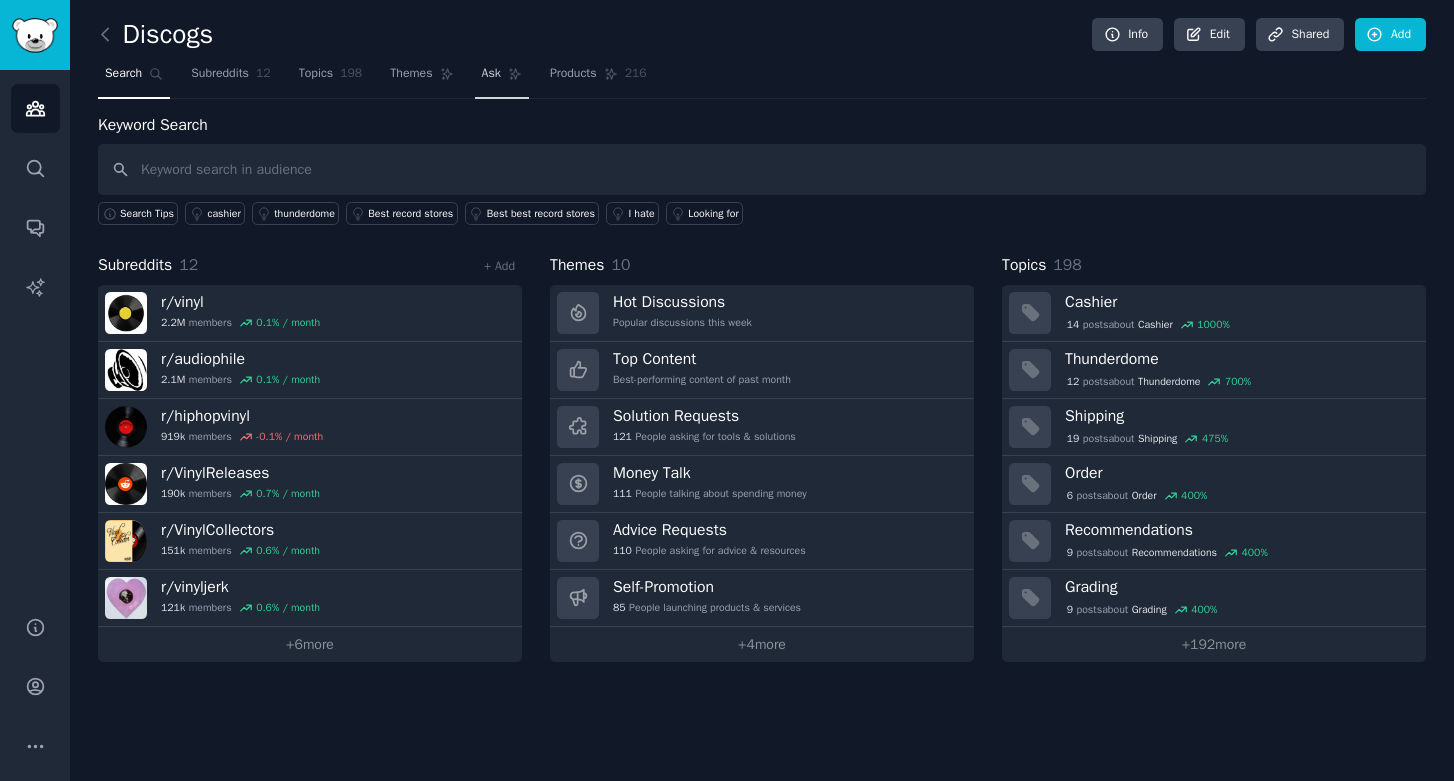click on "Ask" at bounding box center [502, 78] 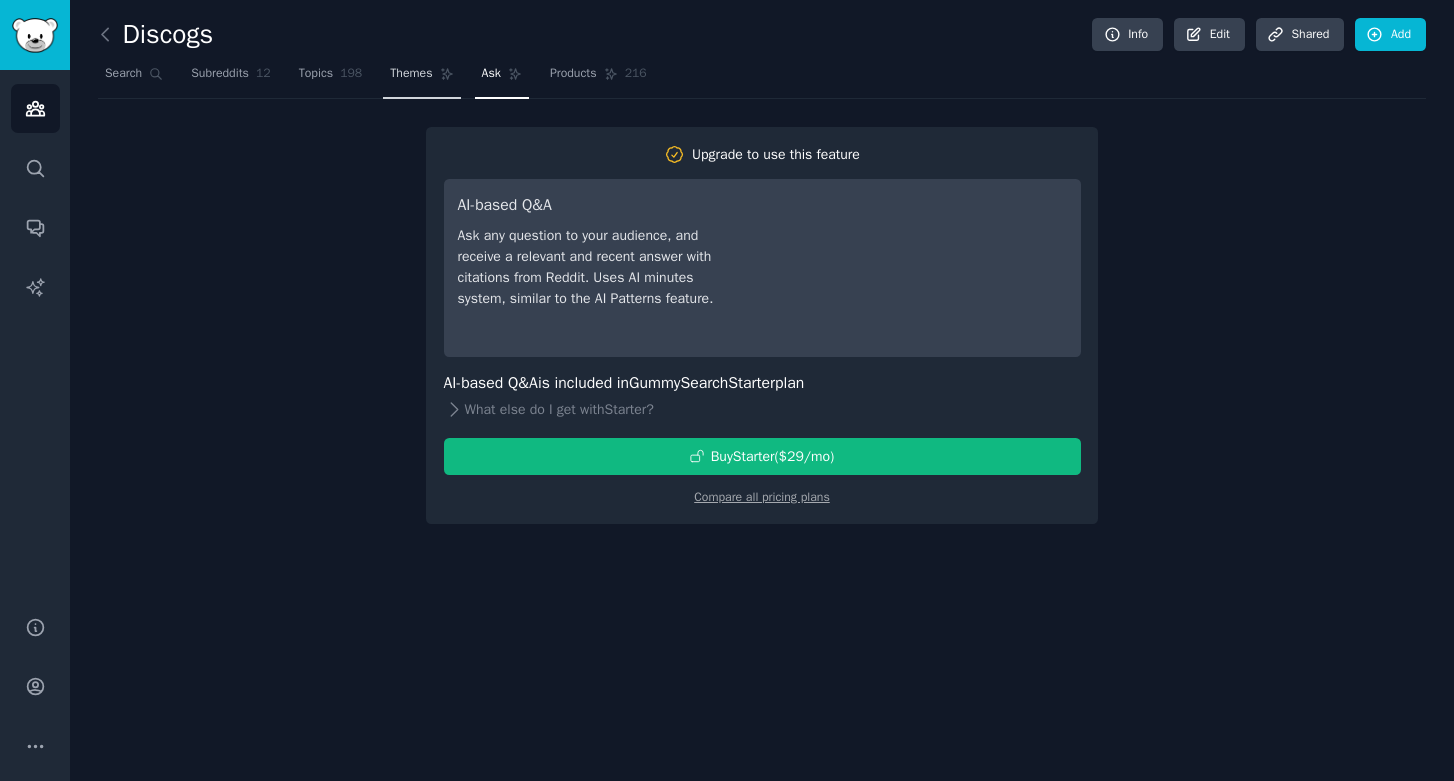 click on "Themes" at bounding box center [421, 78] 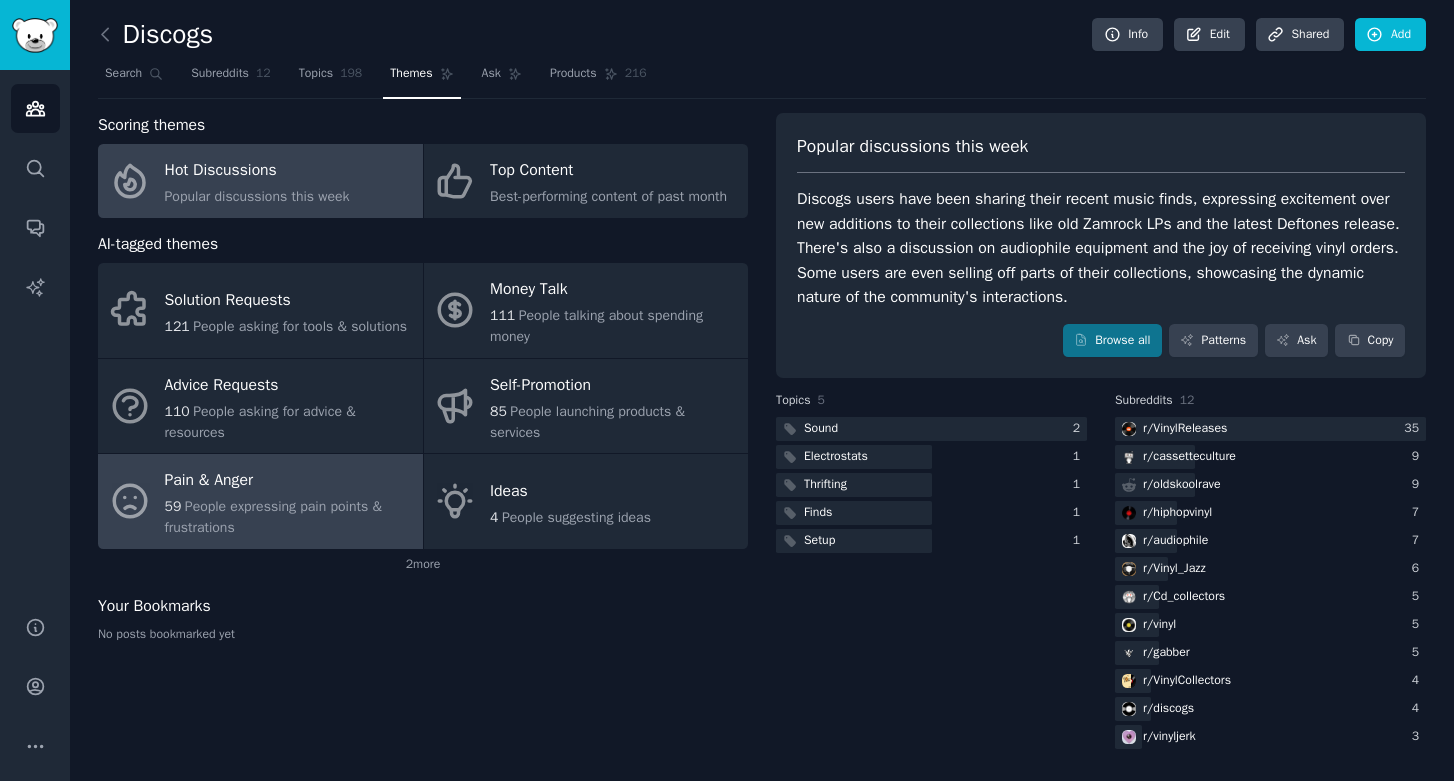 click on "Pain & Anger" at bounding box center (289, 481) 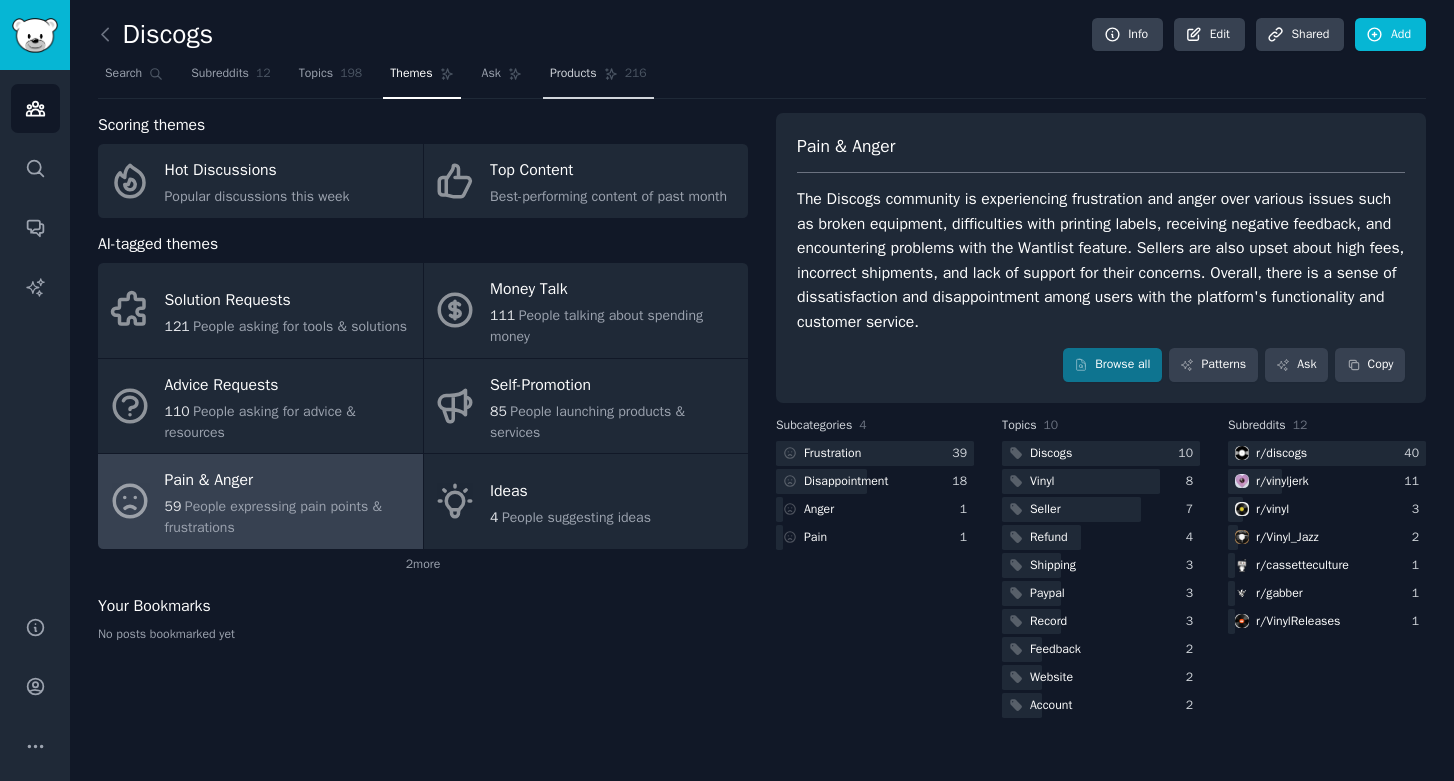 click on "Products" at bounding box center [573, 74] 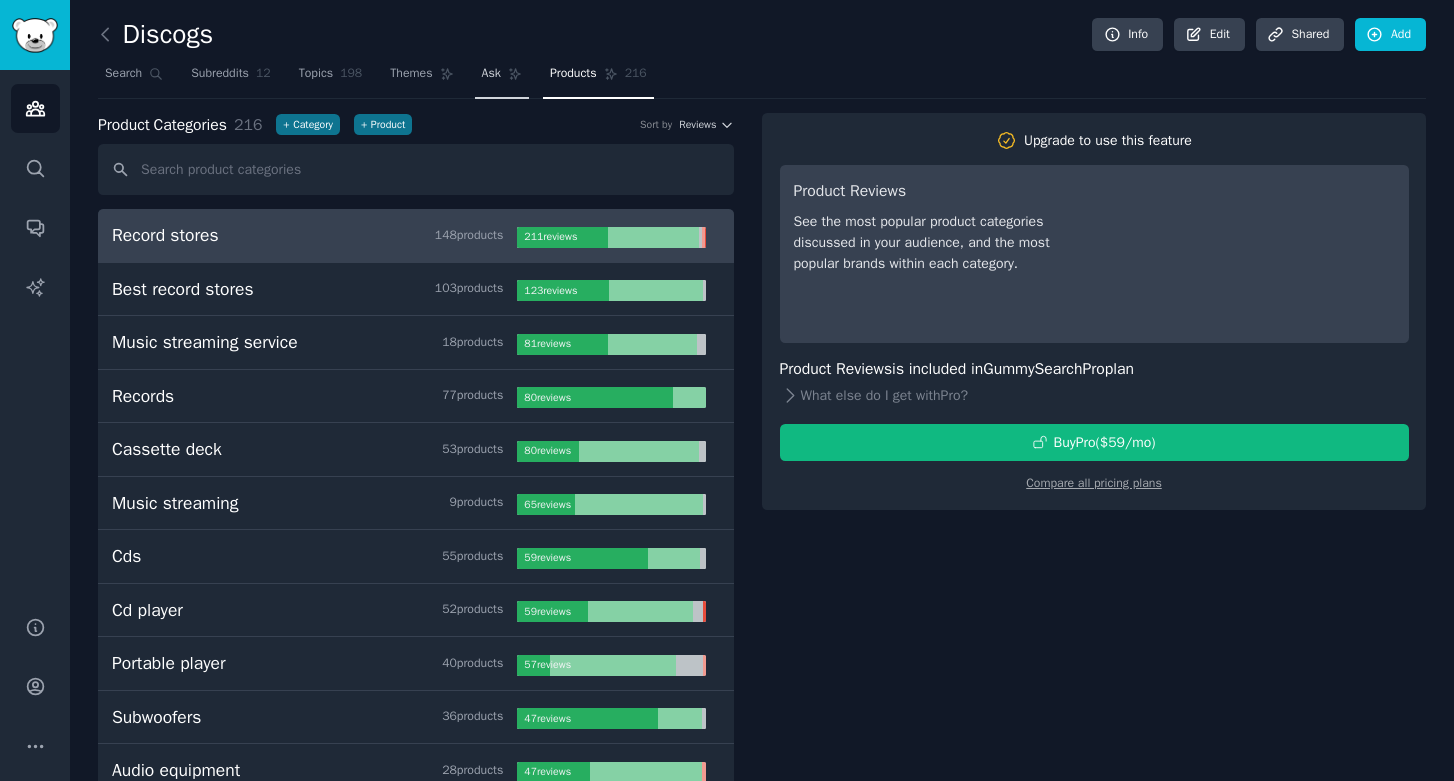 click on "Ask" at bounding box center [491, 74] 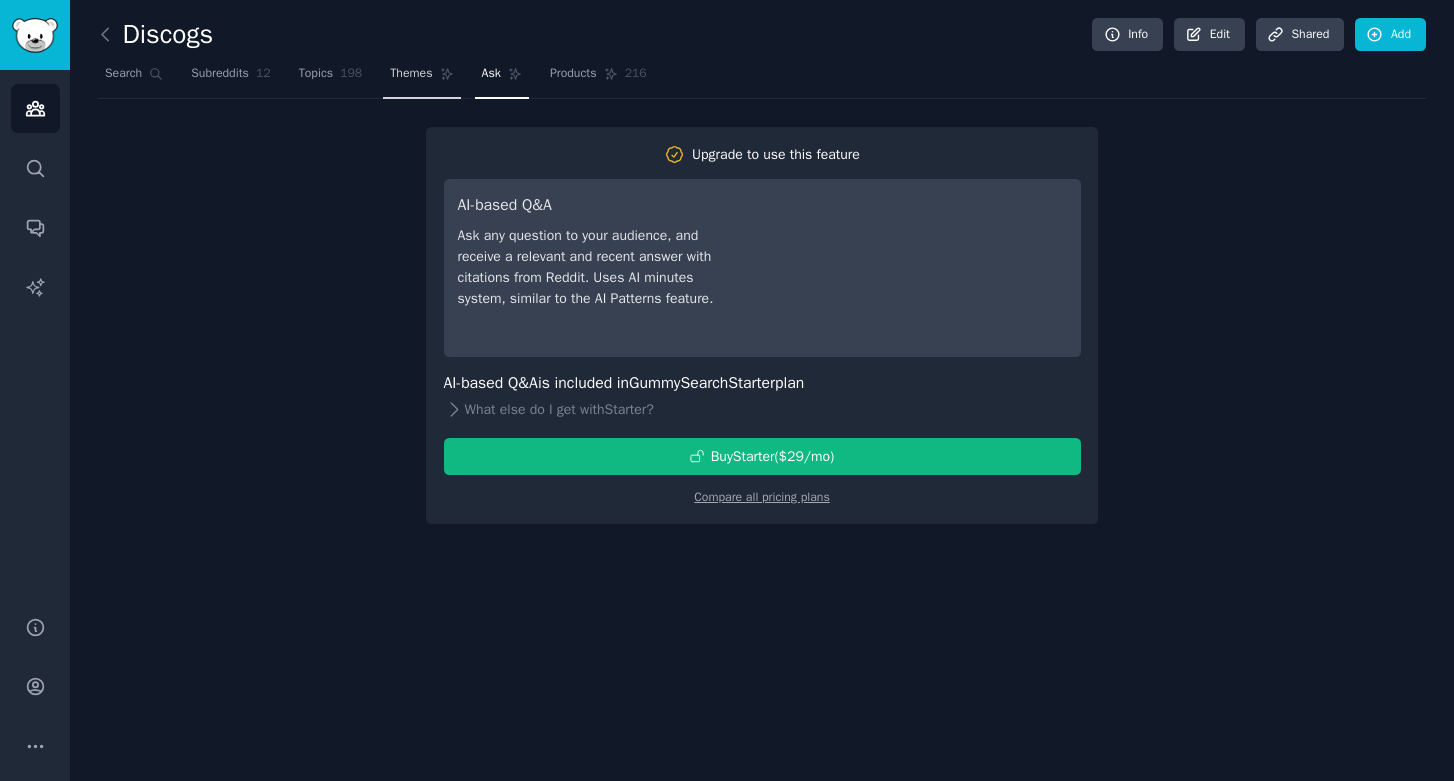click on "Themes" at bounding box center [411, 74] 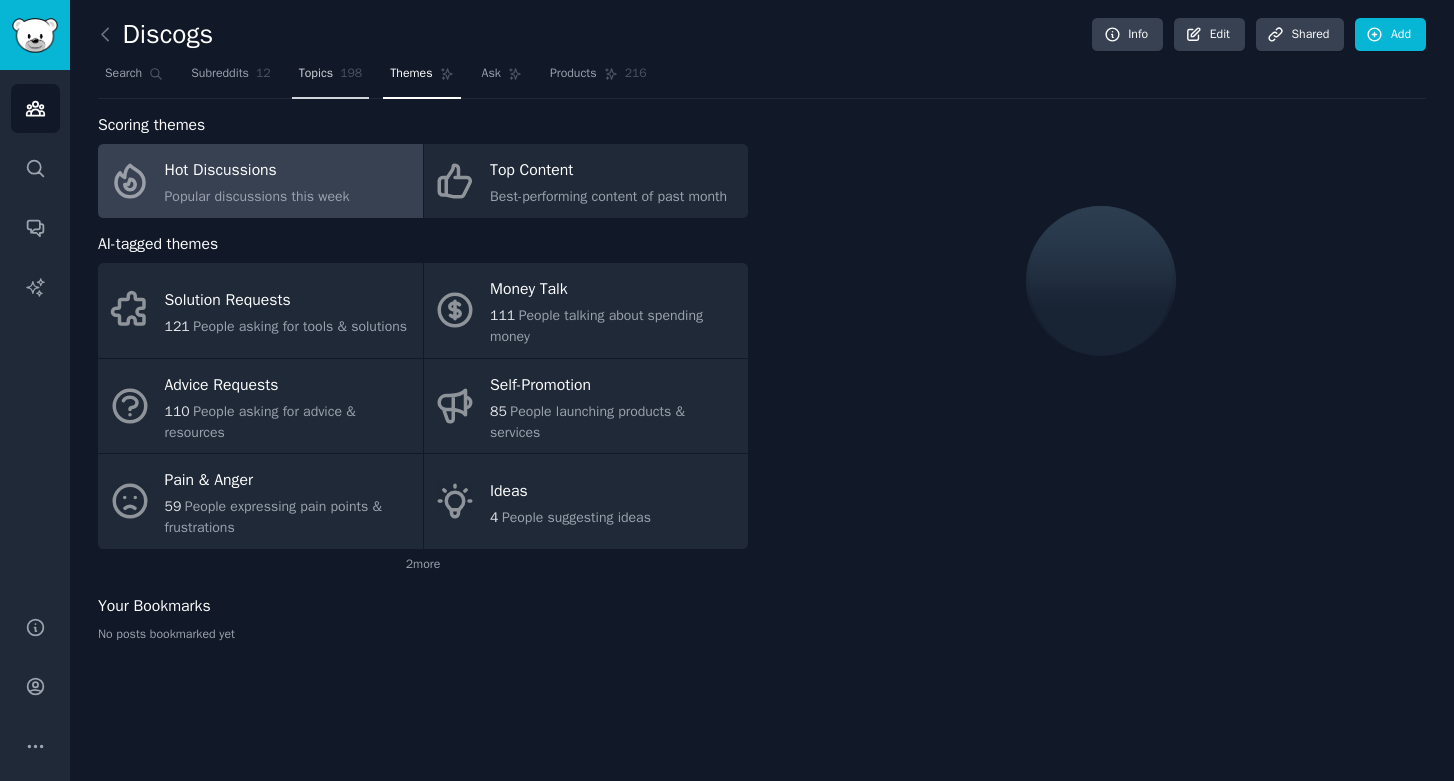 click on "Topics" at bounding box center (316, 74) 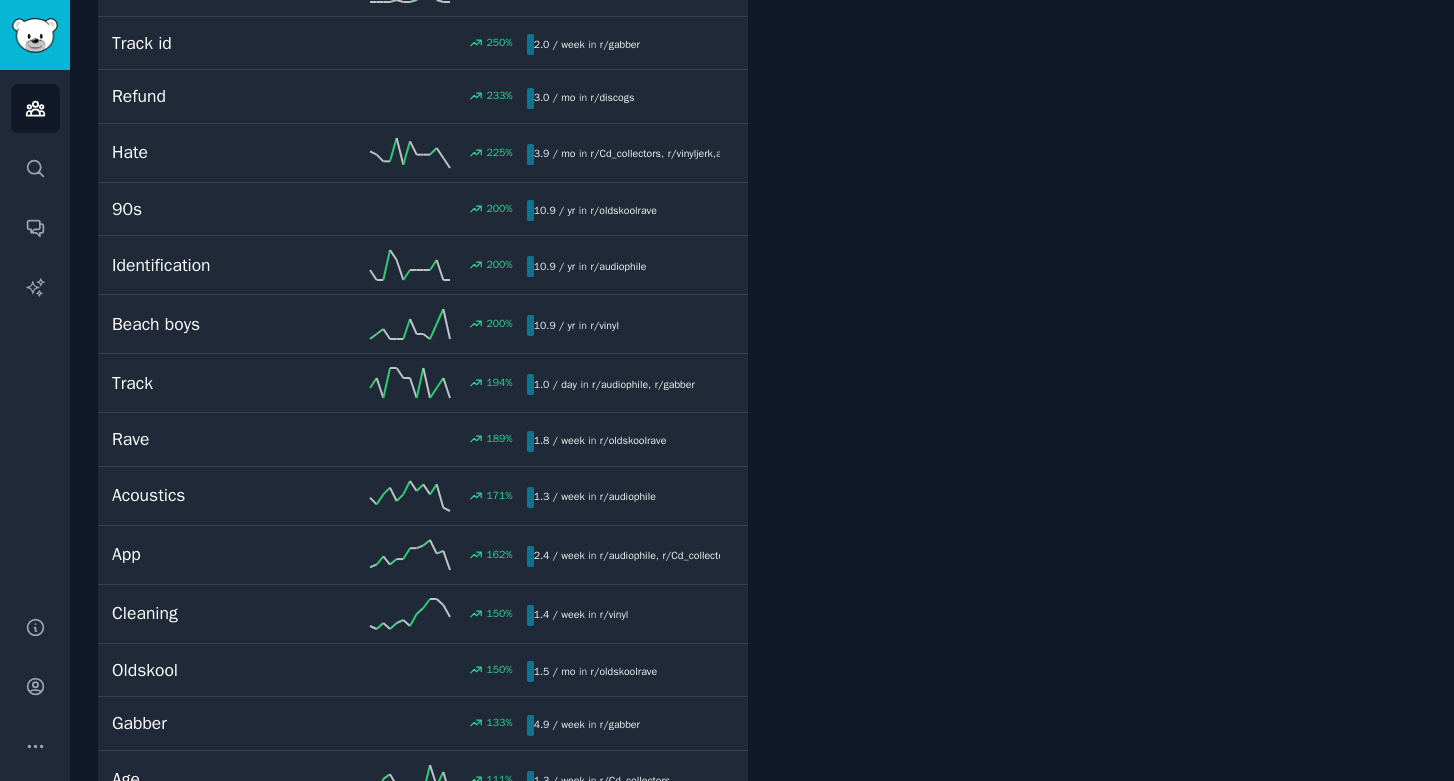 scroll, scrollTop: 0, scrollLeft: 0, axis: both 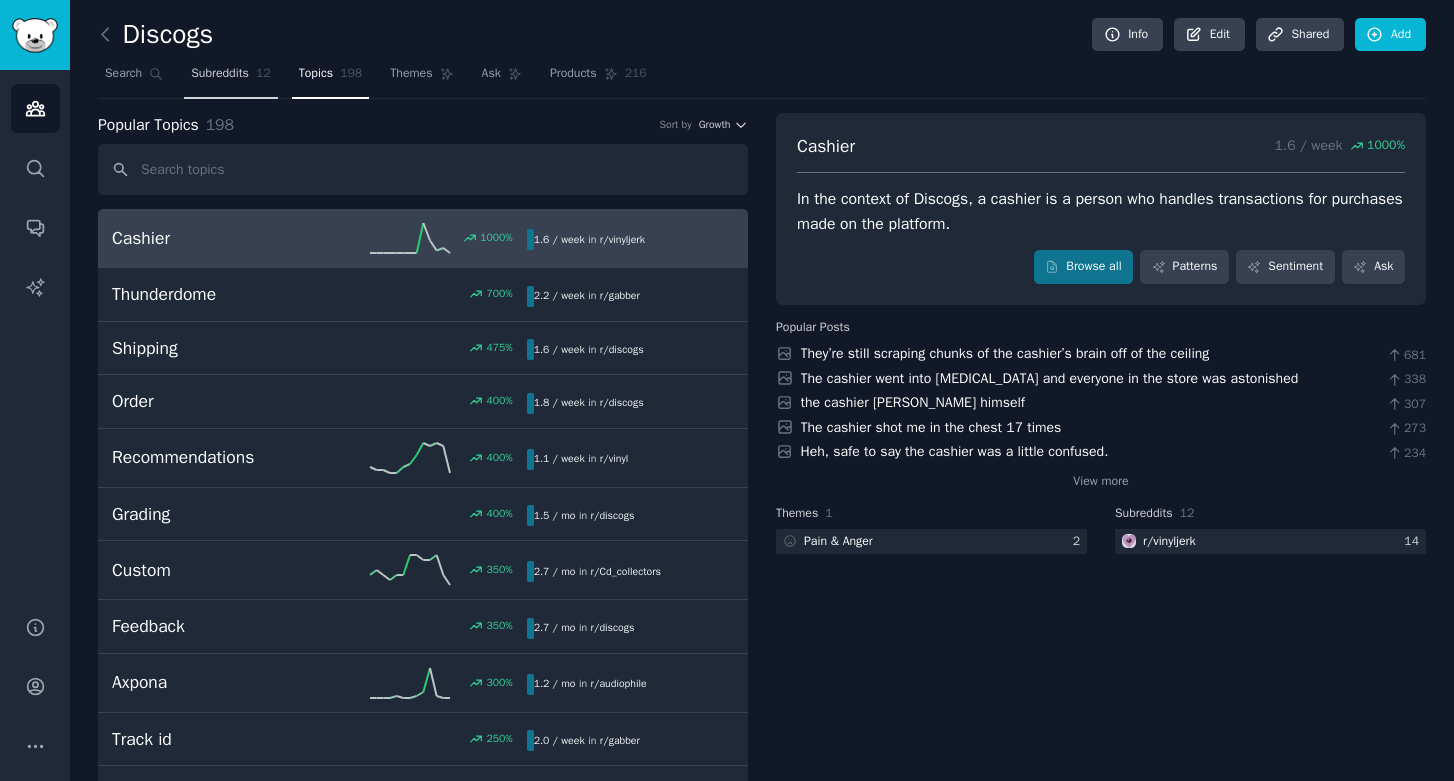 click on "Subreddits" at bounding box center (220, 74) 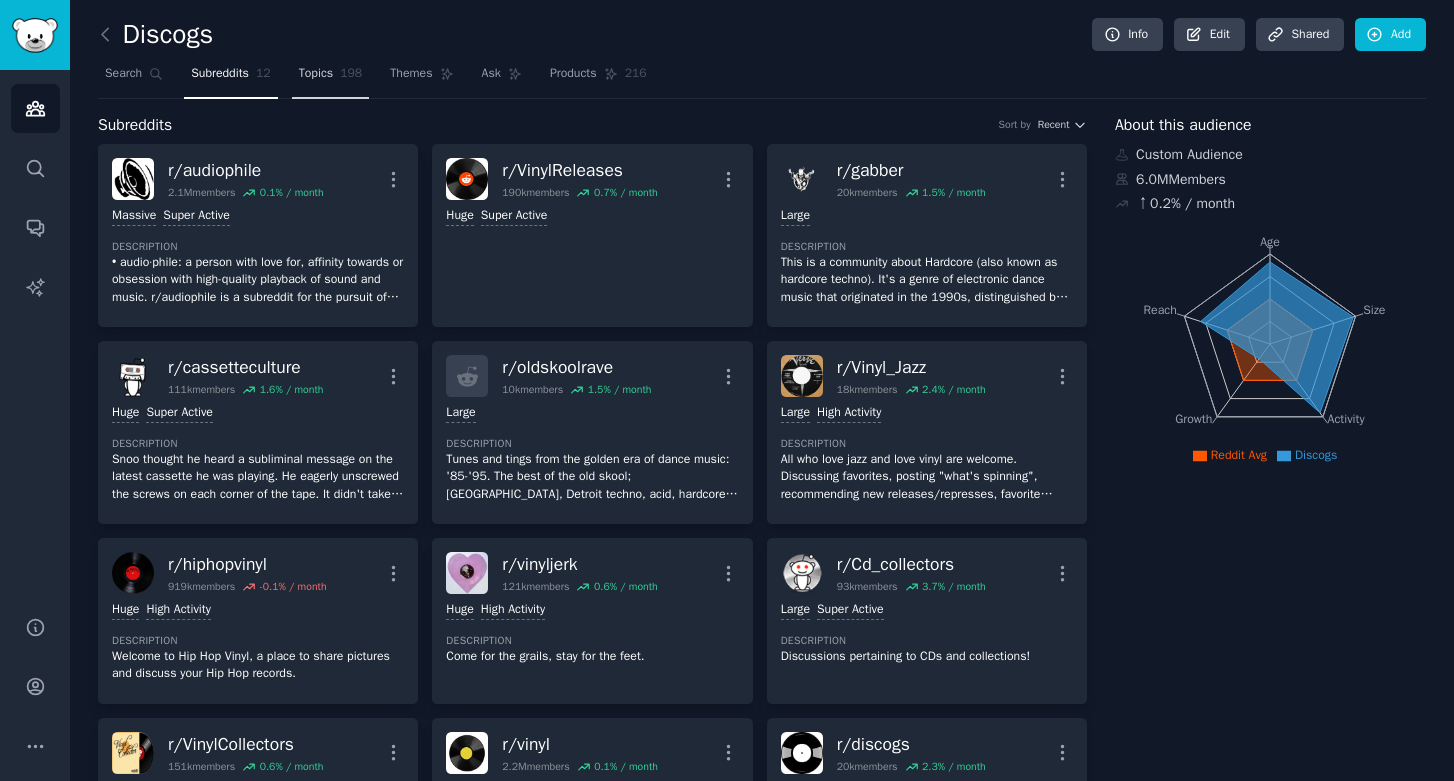 click on "198" 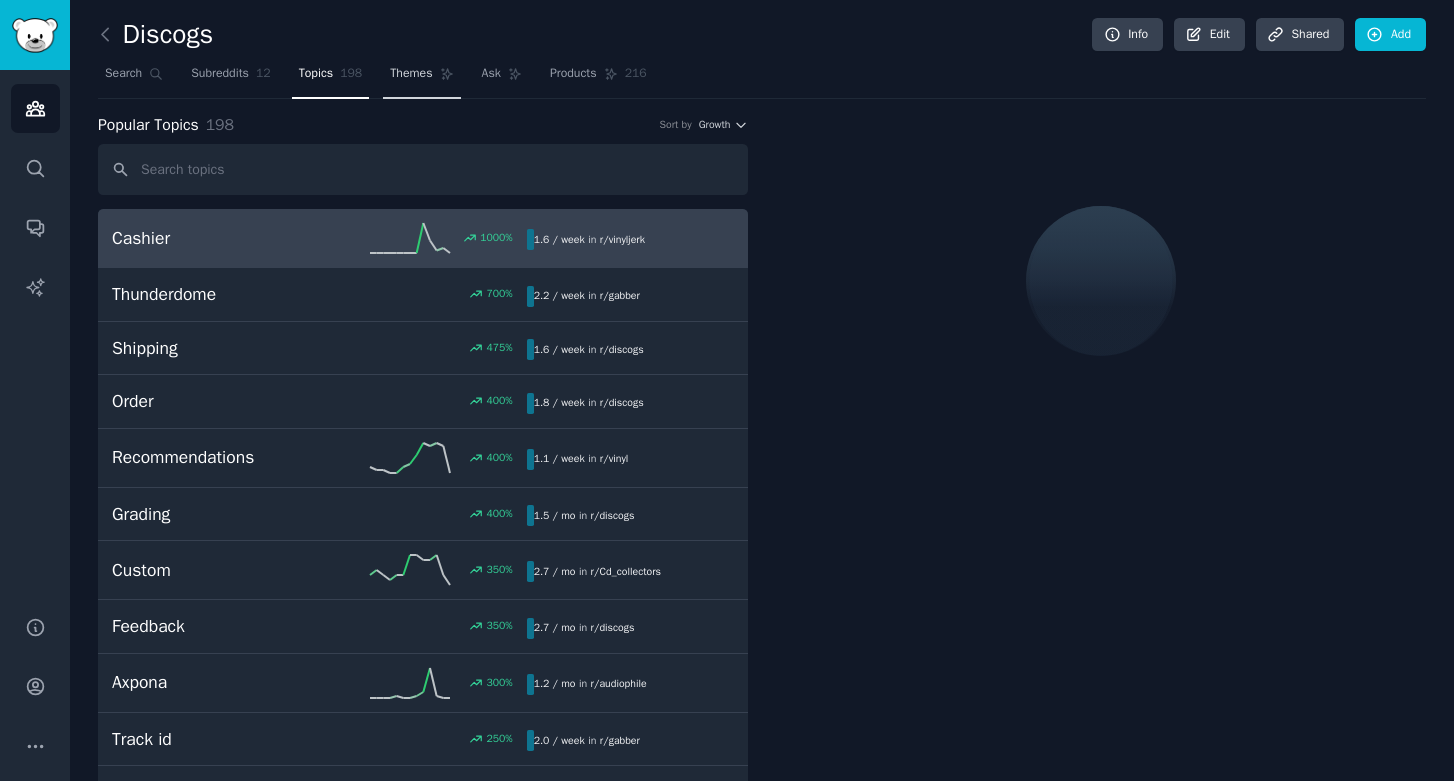 click on "Themes" at bounding box center [411, 74] 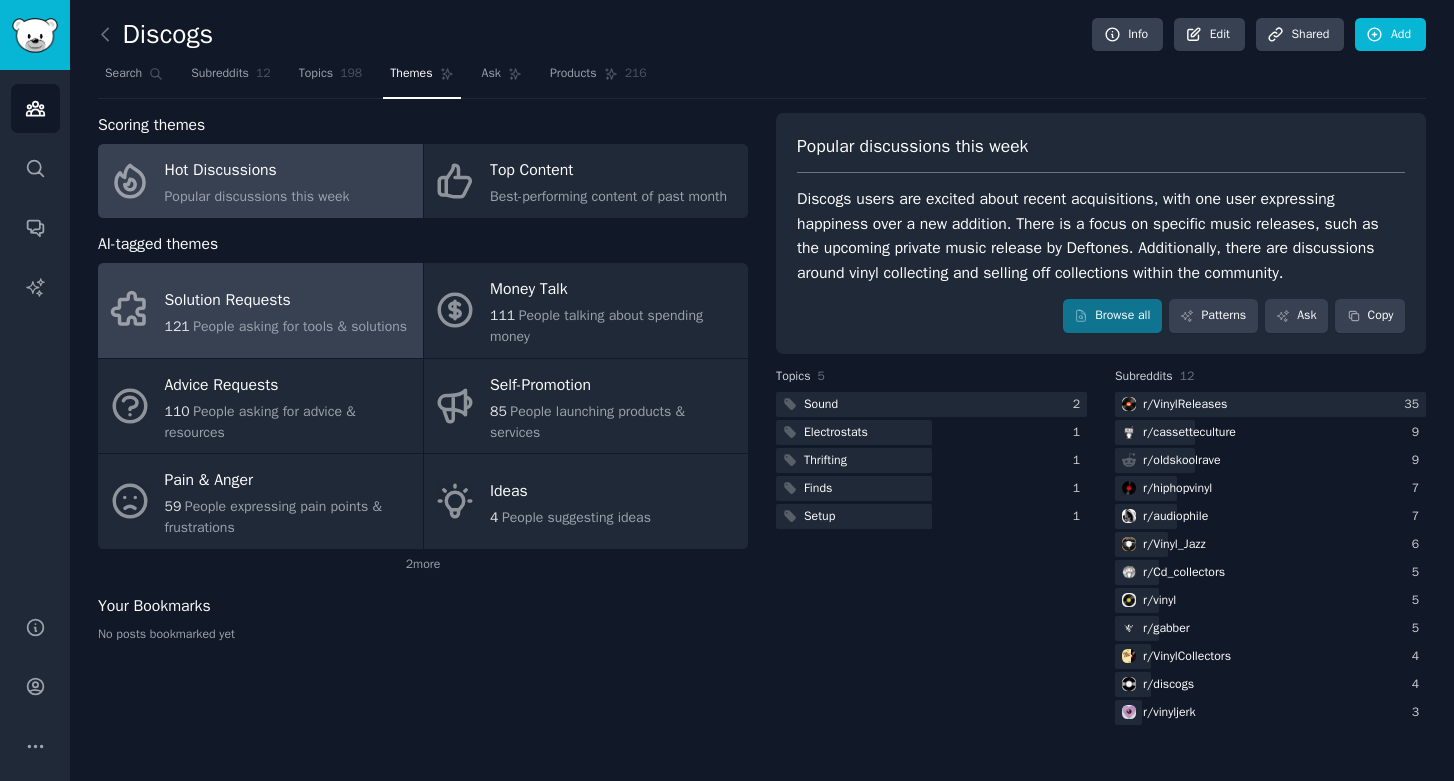 click on "Solution Requests" at bounding box center (286, 300) 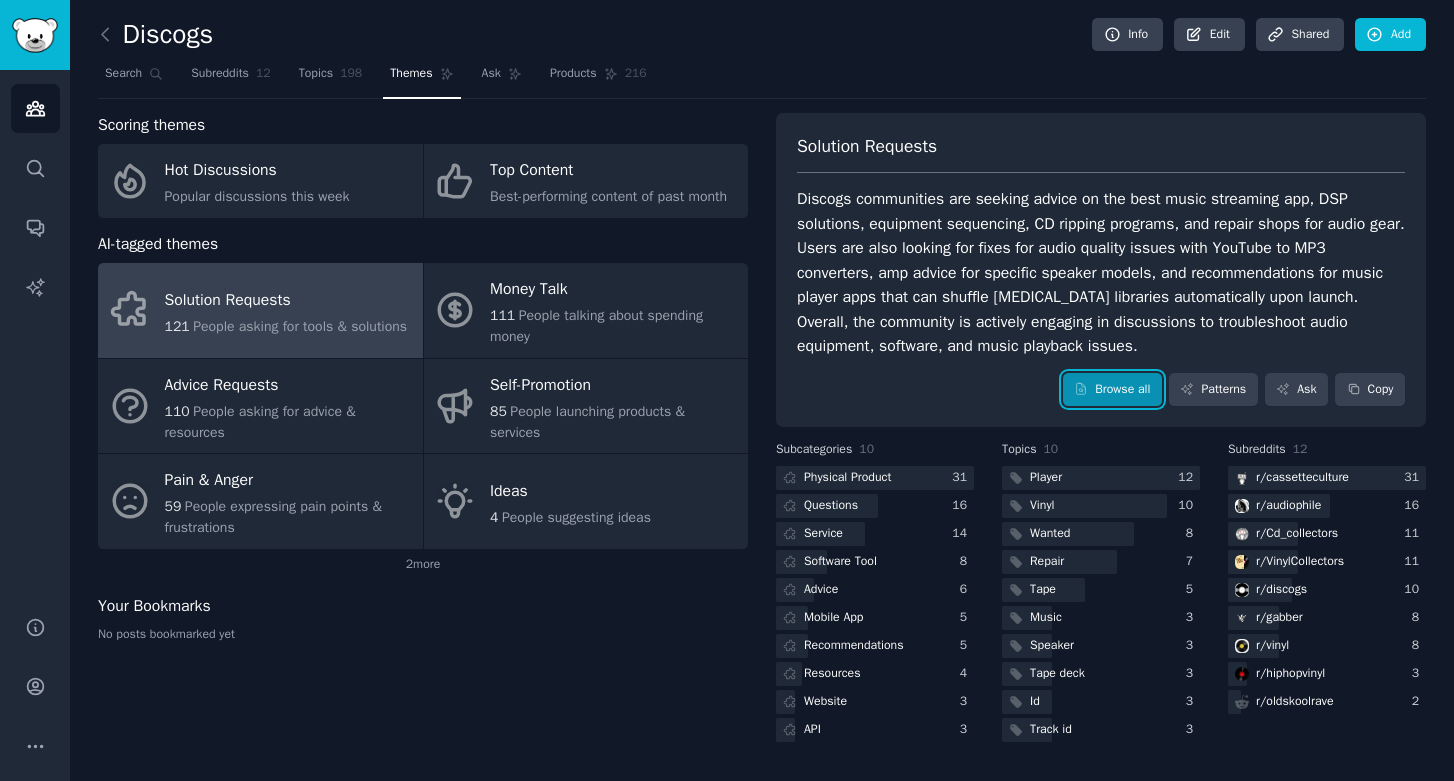 click 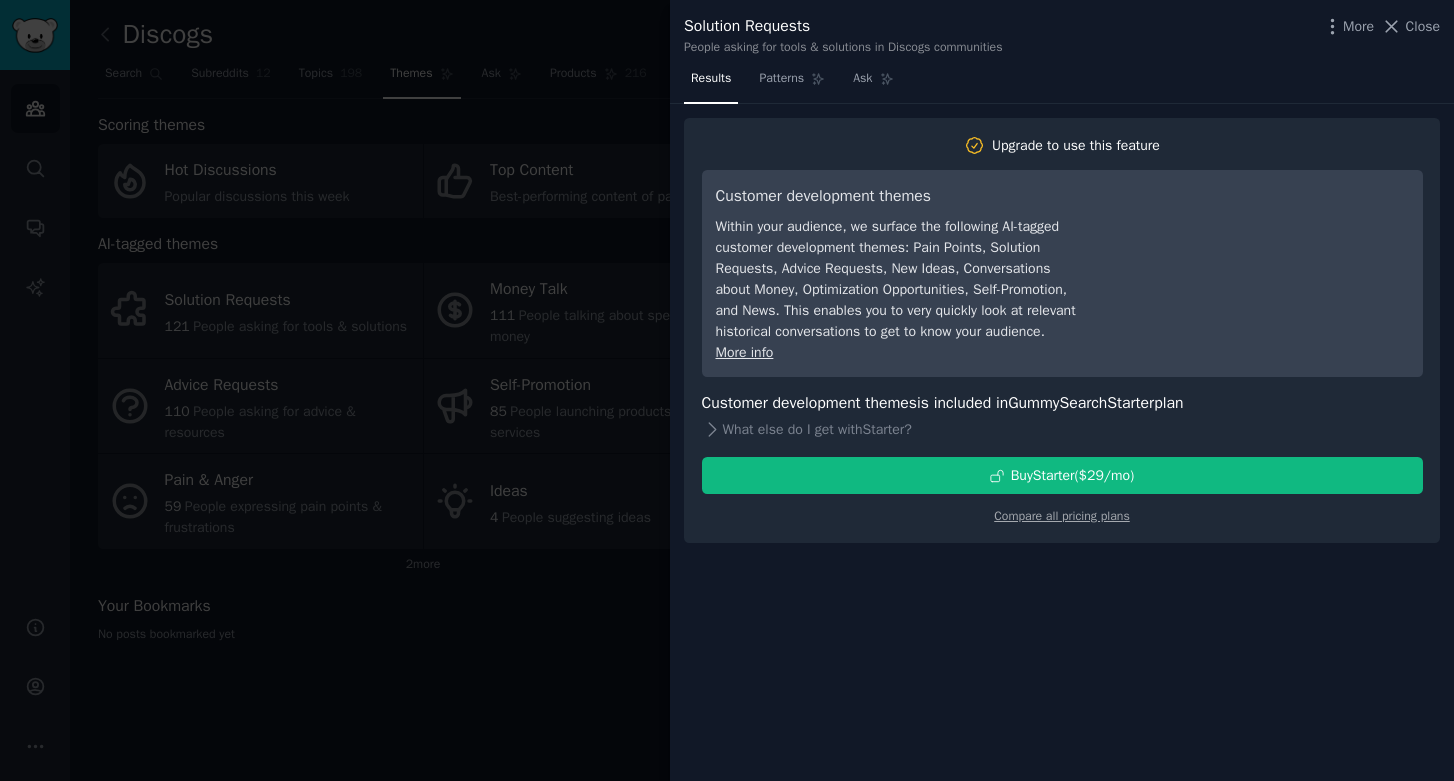 click at bounding box center (727, 390) 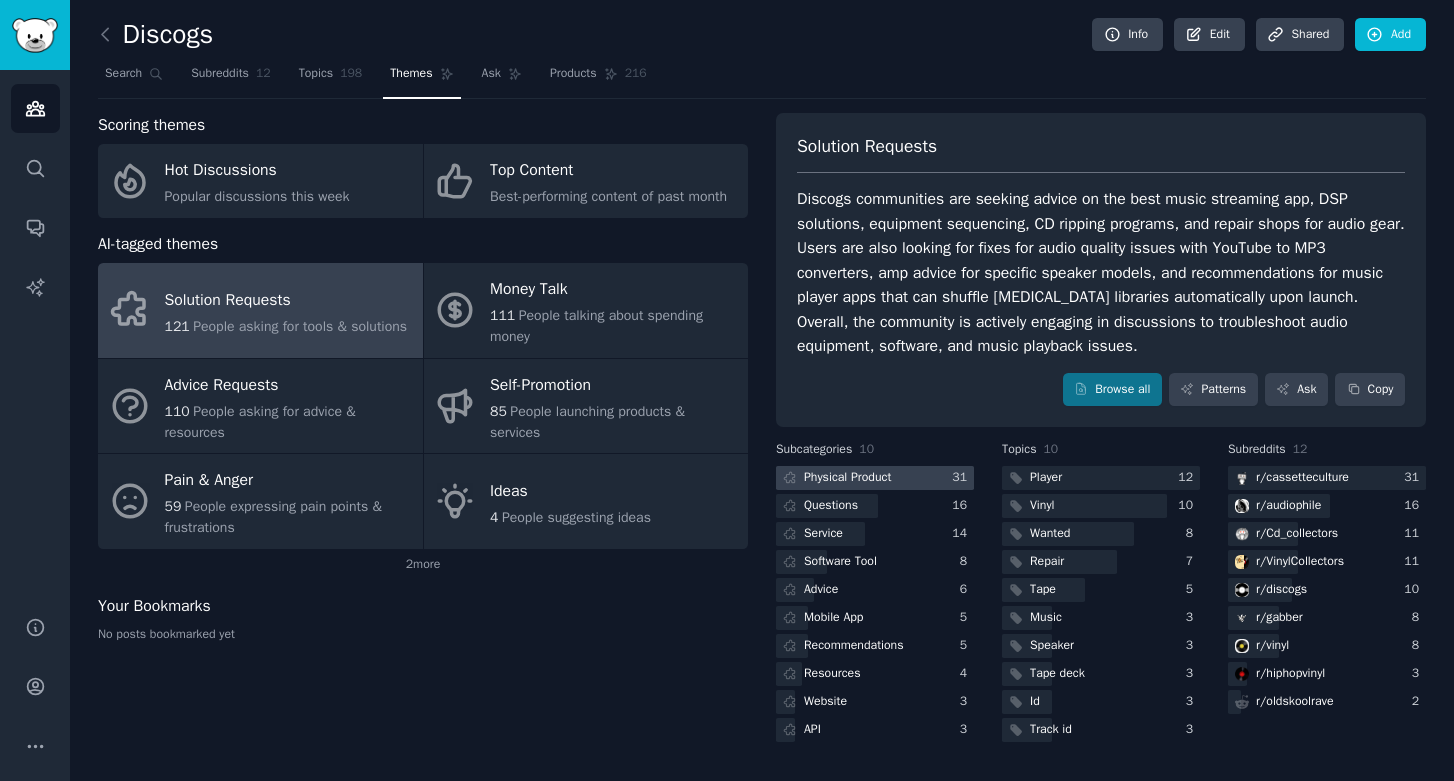 click on "Physical Product" at bounding box center [847, 478] 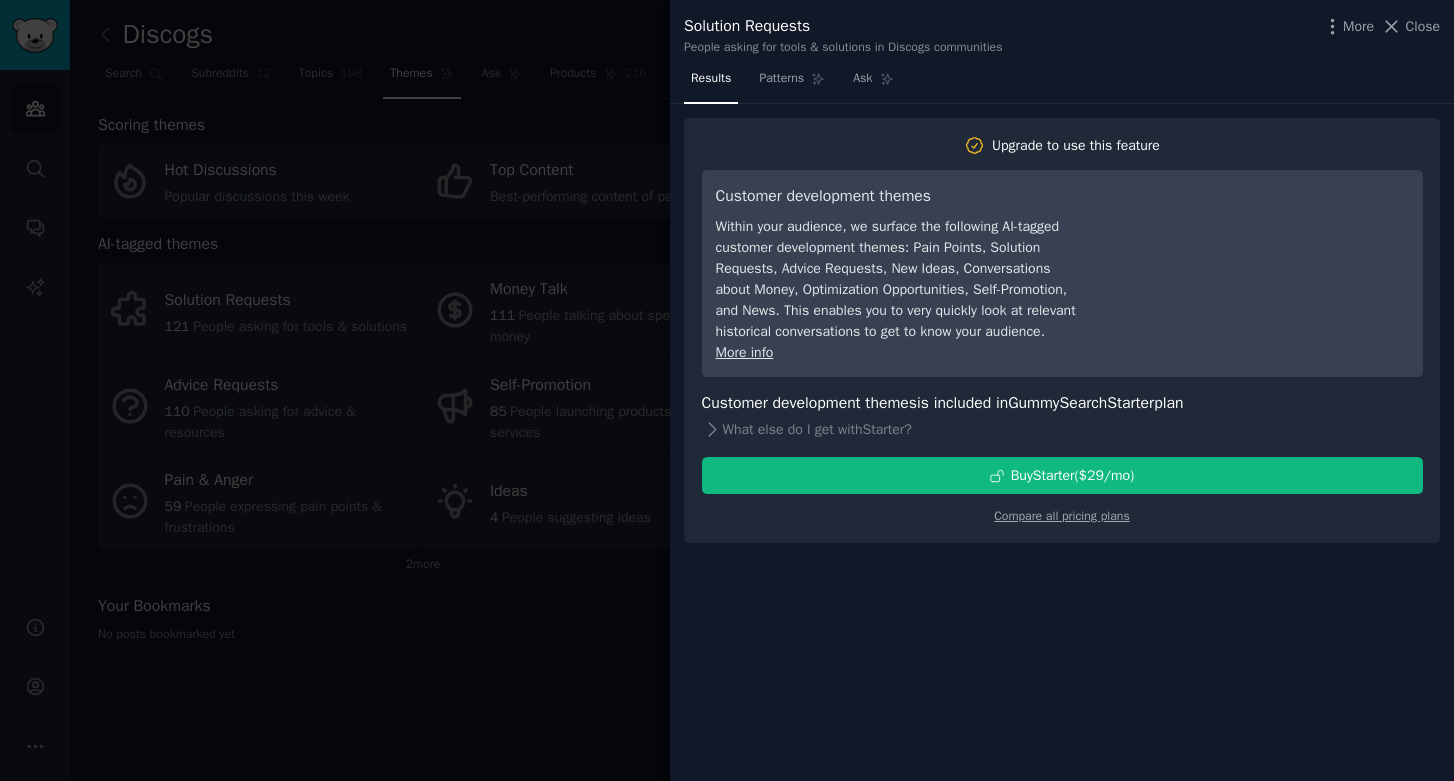 click on "Results Patterns Ask Upgrade to use this feature Customer development themes Within your audience, we surface the following AI-tagged customer development themes: Pain Points, Solution Requests, Advice Requests, New Ideas, Conversations about Money, Optimization Opportunities, Self-Promotion, and News. This enables you to very quickly look at relevant historical conversations to get to know your audience. More info Customer development themes  is included in  GummySearch  Starter  plan What else do I get with  Starter ? Buy  Starter  ($ 29 /mo ) Compare all pricing plans" at bounding box center (1062, 422) 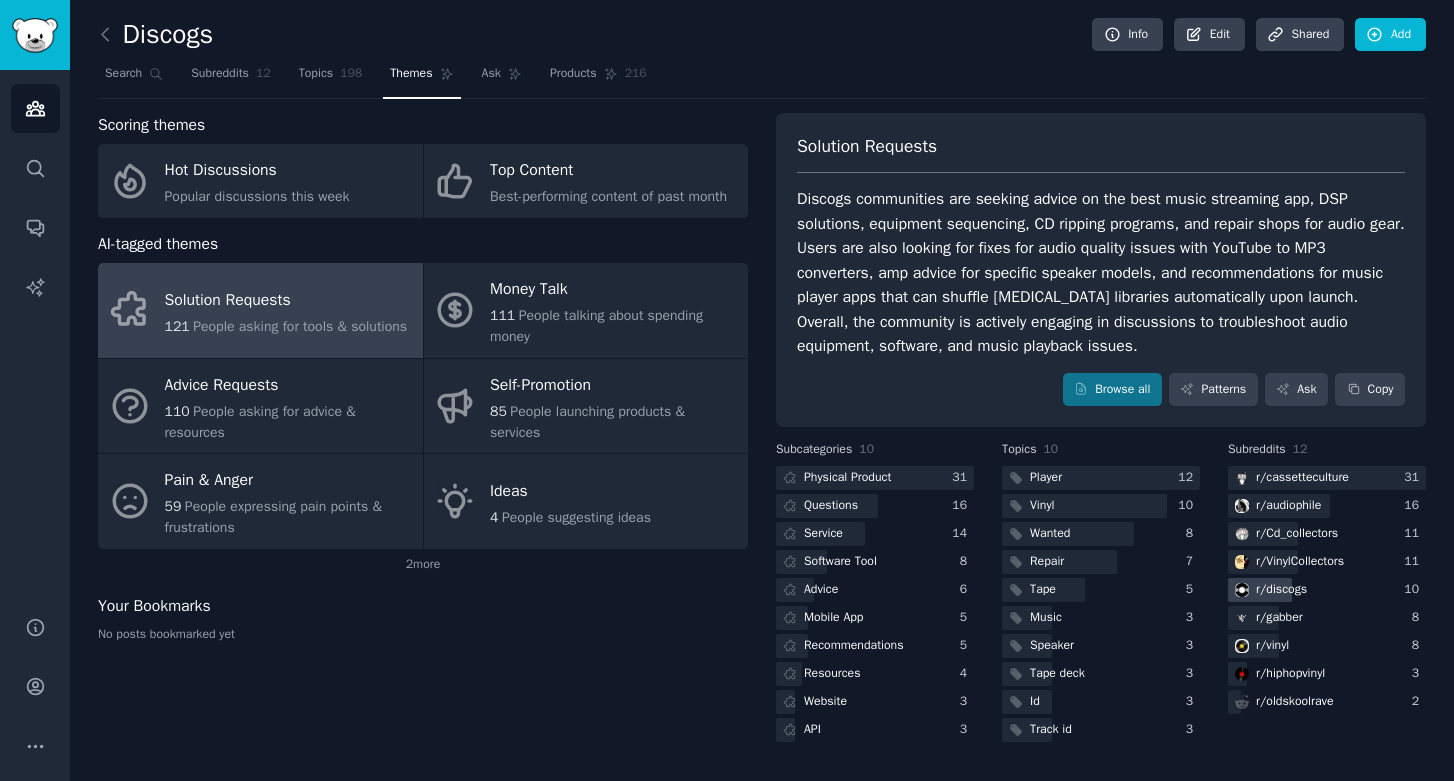 click on "r/ discogs" at bounding box center [1327, 590] 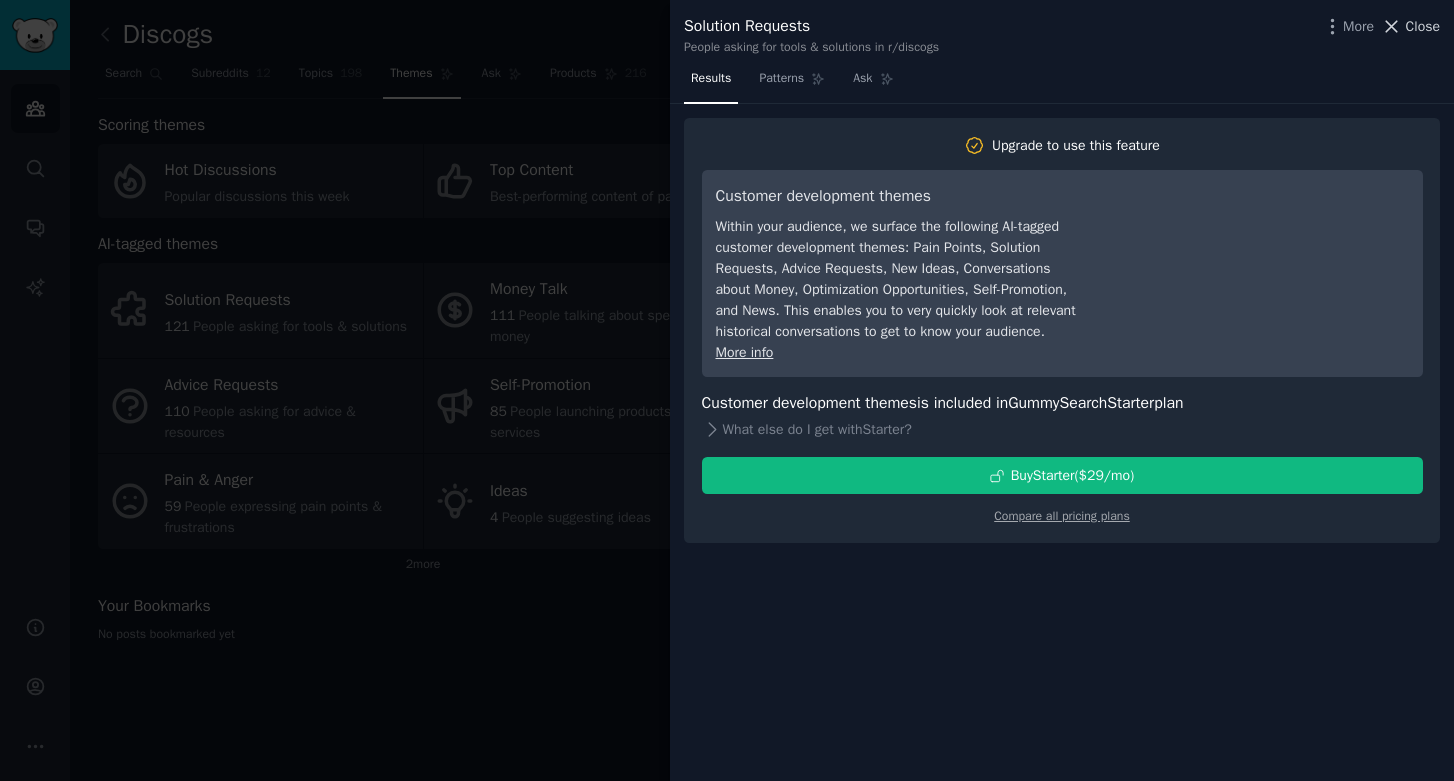 click on "Close" at bounding box center [1423, 26] 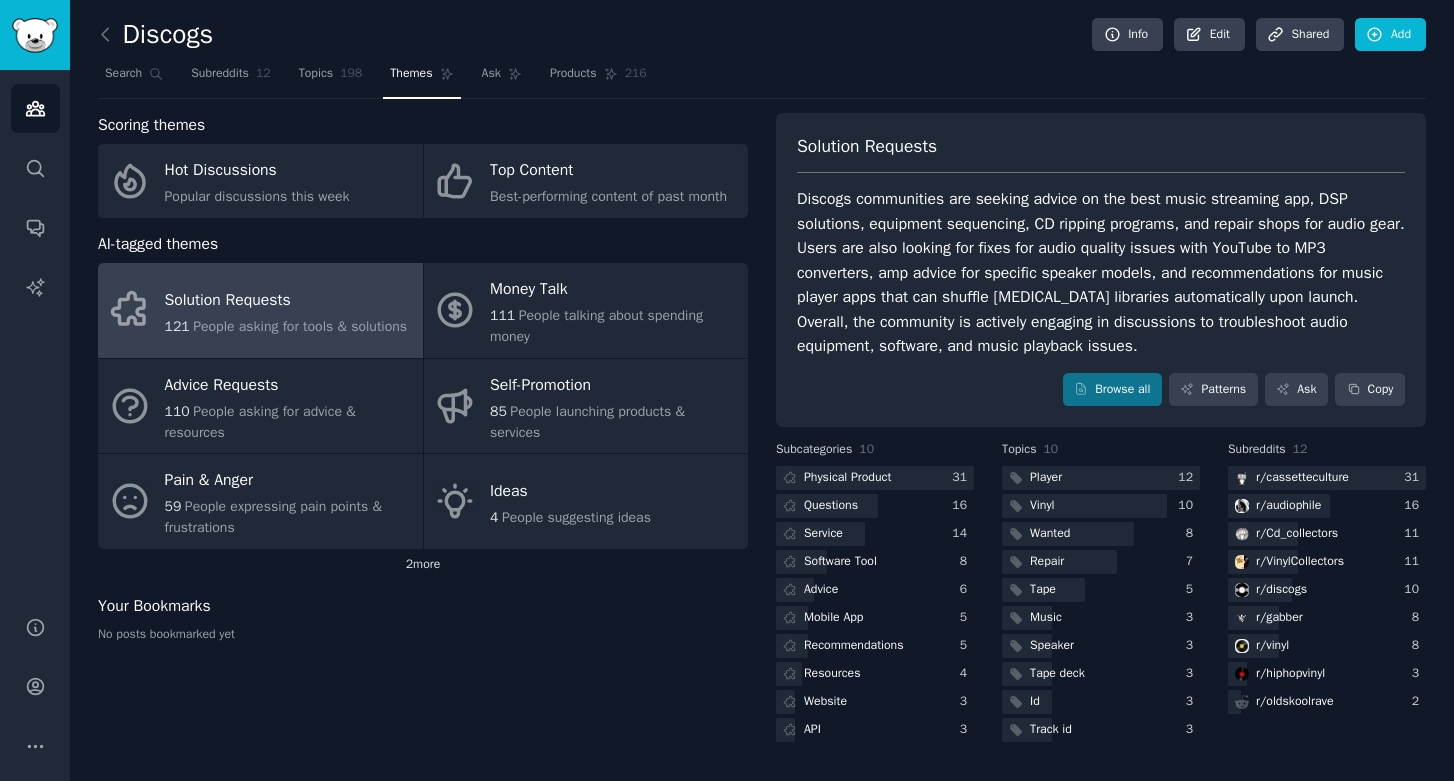 click on "2  more" 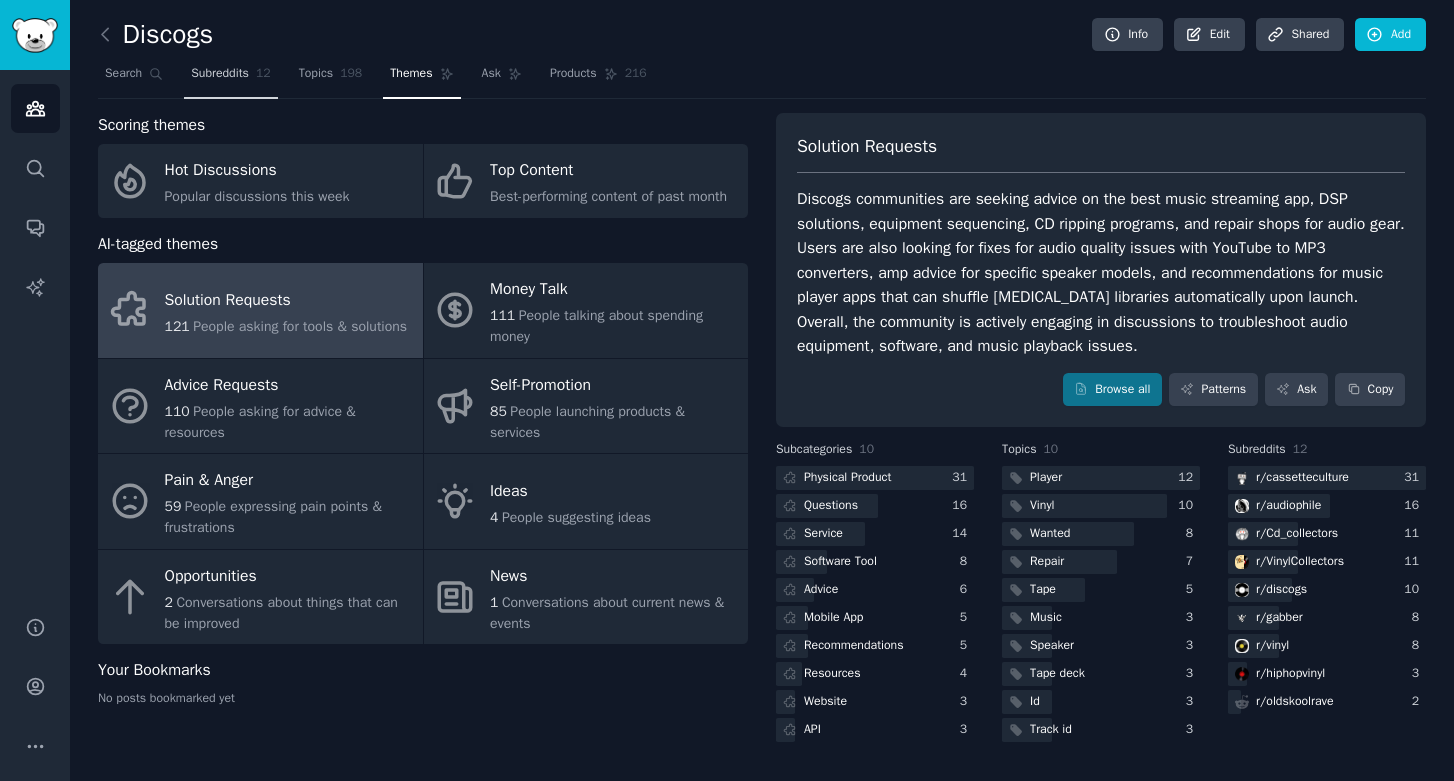 click on "Subreddits 12" at bounding box center [230, 78] 